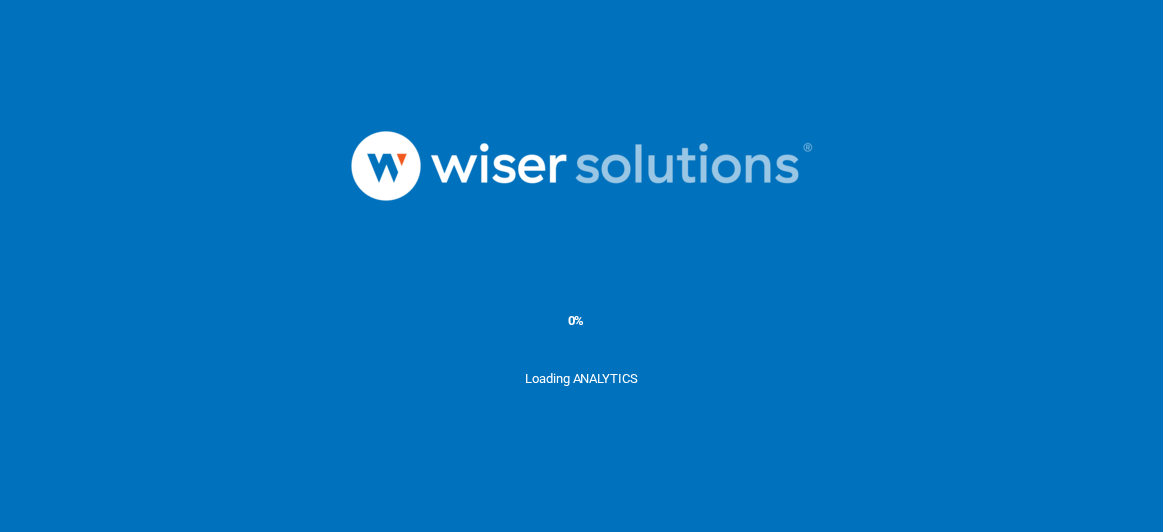 scroll, scrollTop: 0, scrollLeft: 0, axis: both 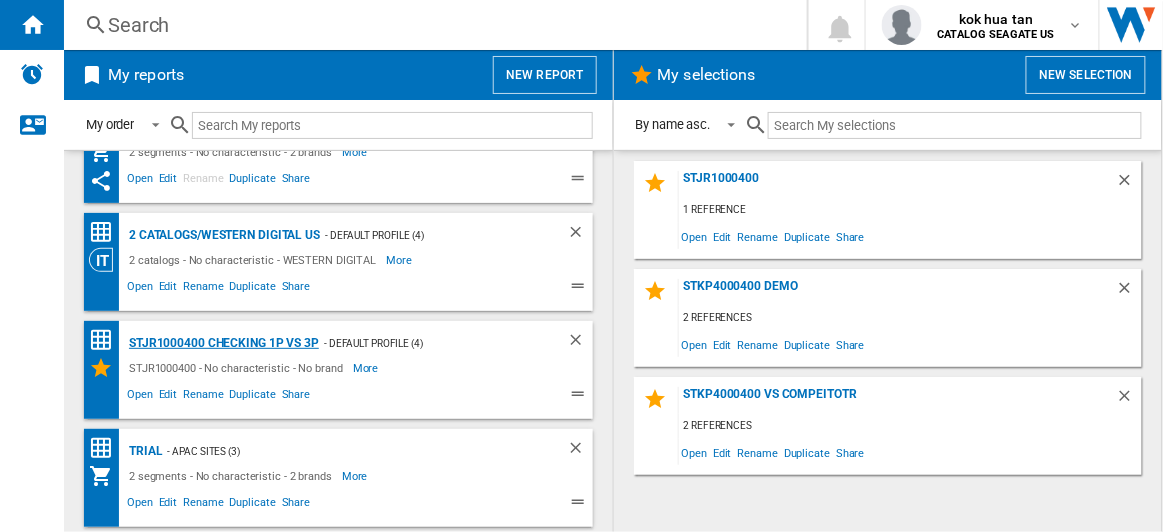 click on "STJR1000400 Checking 1P vs 3P" 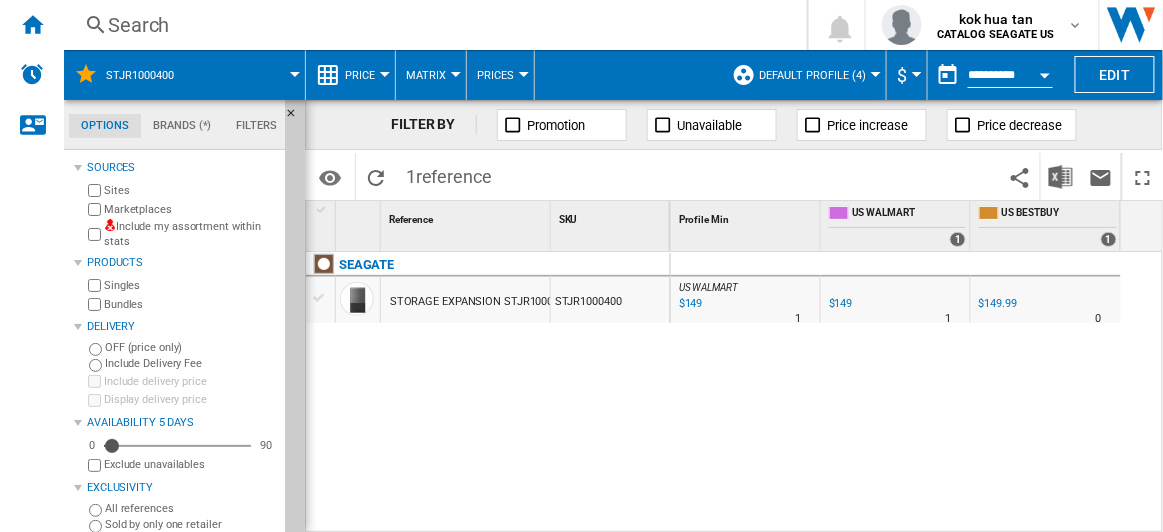 click on "Marketplaces" at bounding box center [190, 209] 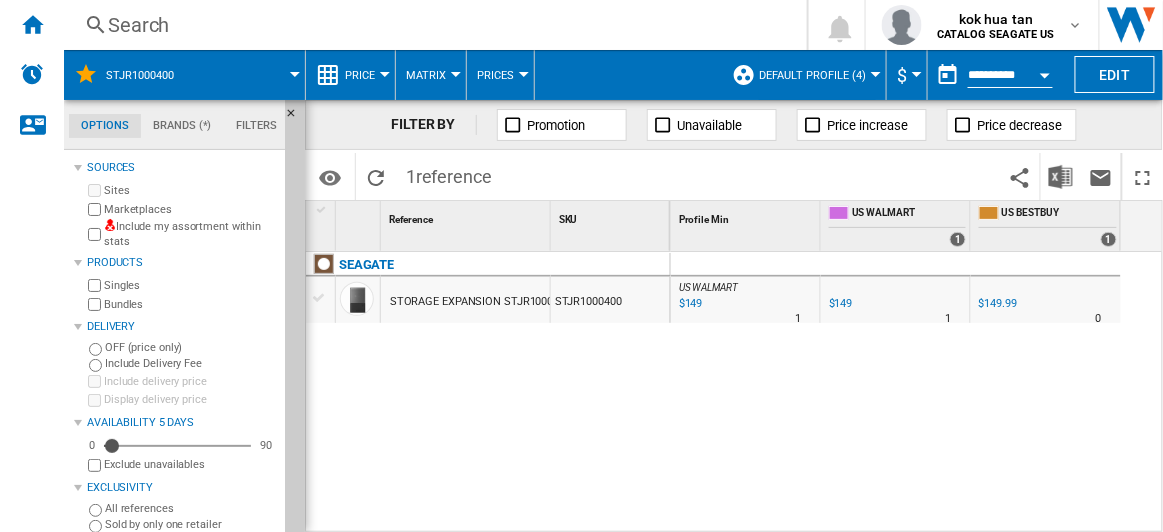 click at bounding box center (248, 75) 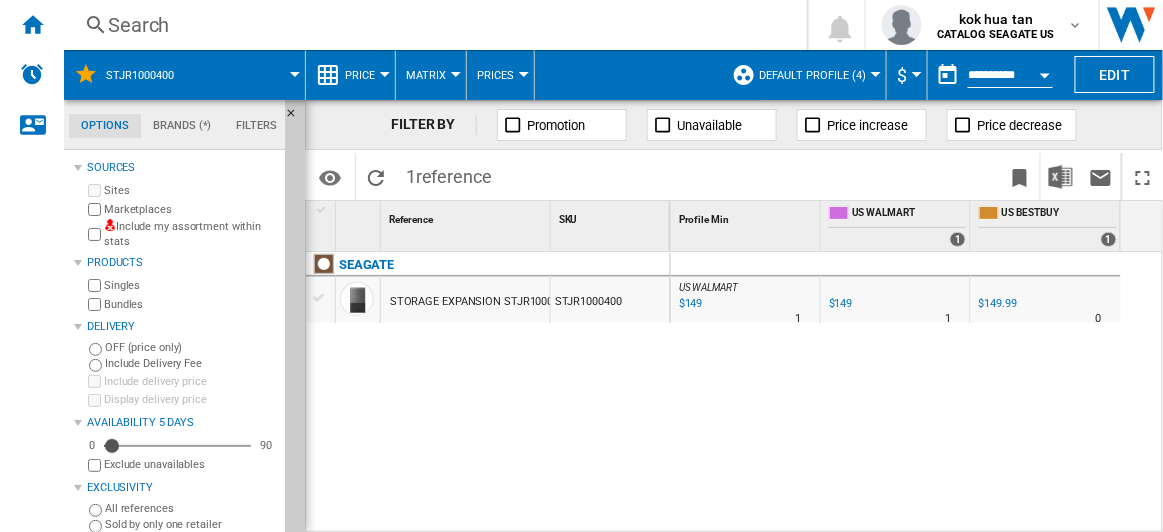 click at bounding box center [248, 75] 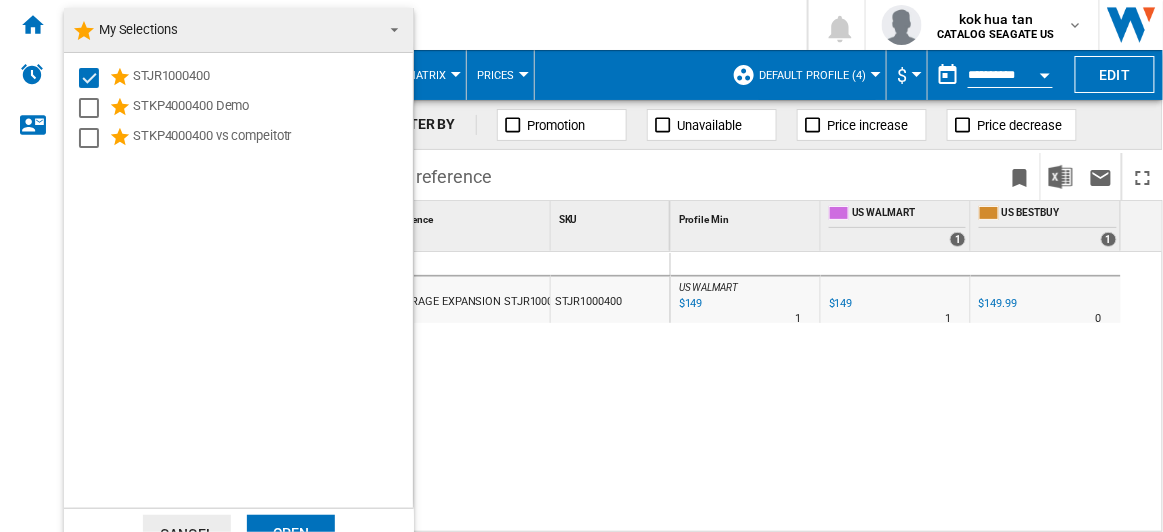 drag, startPoint x: 466, startPoint y: 14, endPoint x: 449, endPoint y: 19, distance: 17.720045 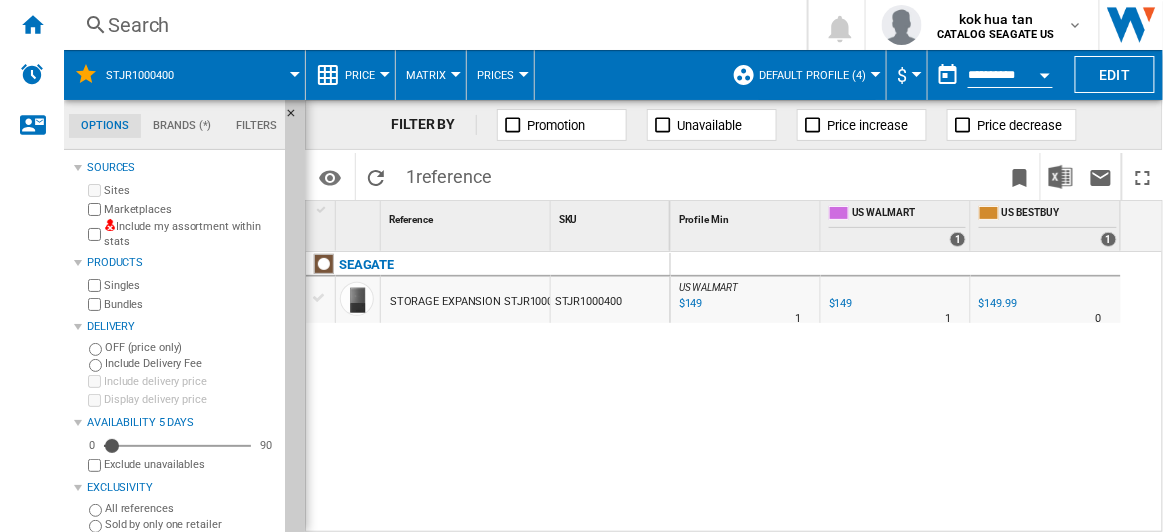 click on "STJR1000400" at bounding box center (185, 75) 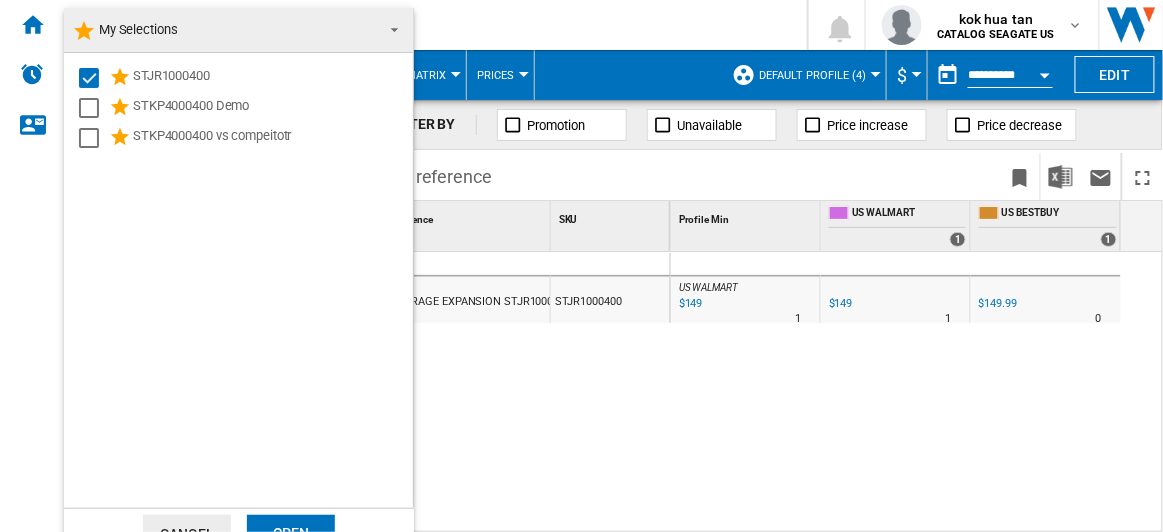 click at bounding box center [389, 28] 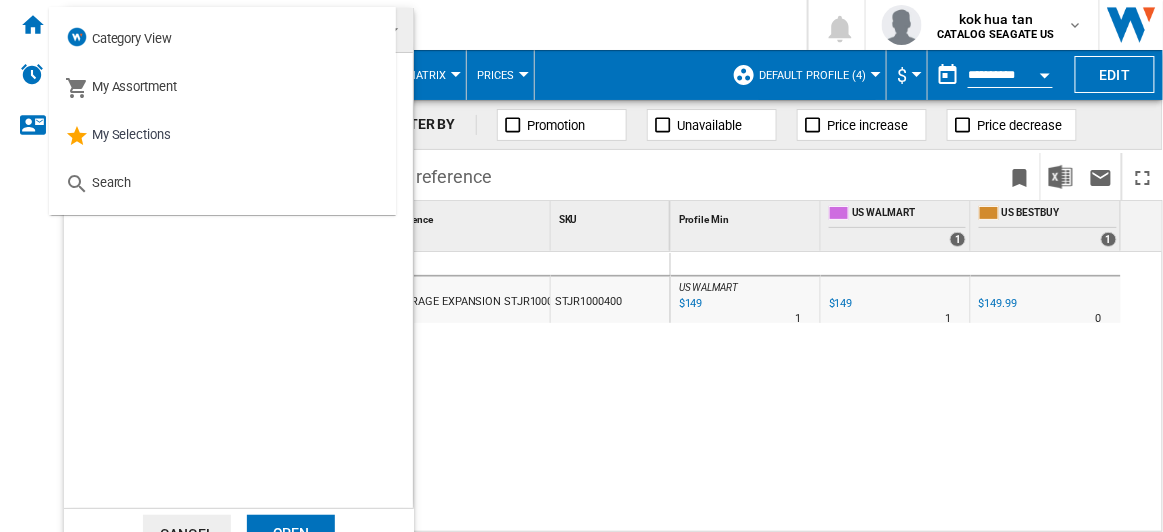 click at bounding box center [581, 266] 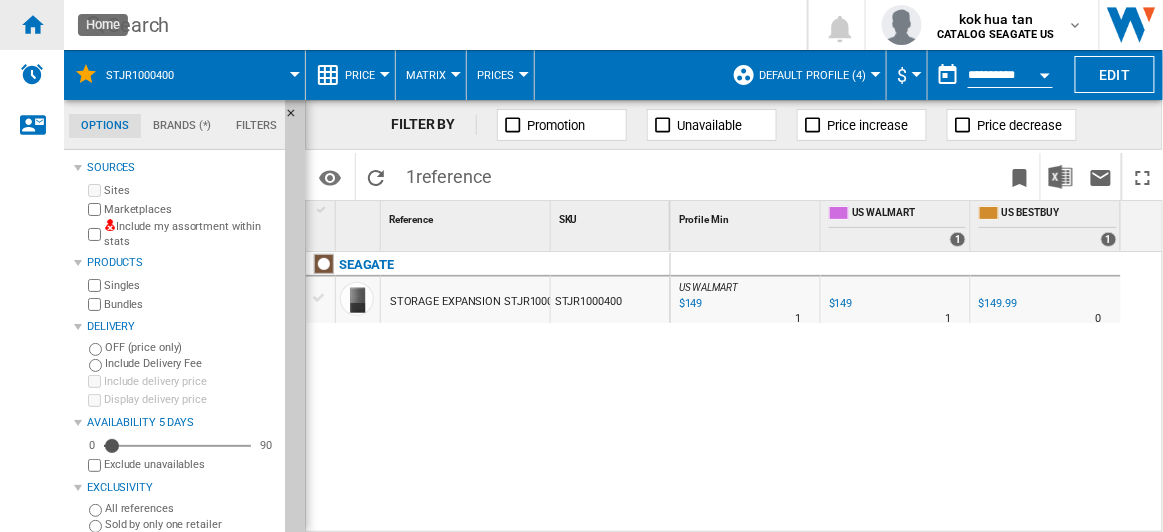 click at bounding box center [32, 24] 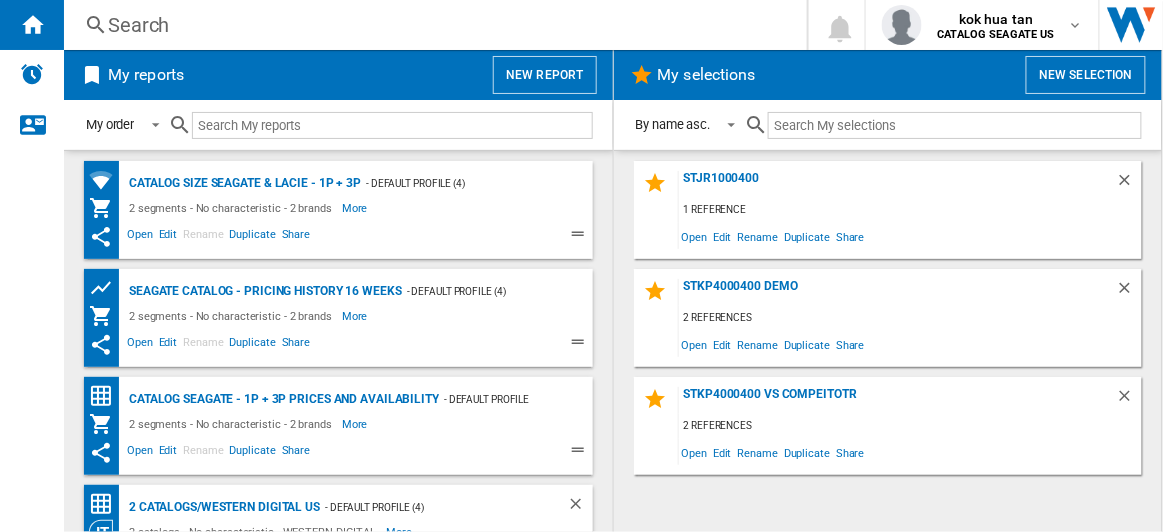 click on "My reports" at bounding box center (146, 75) 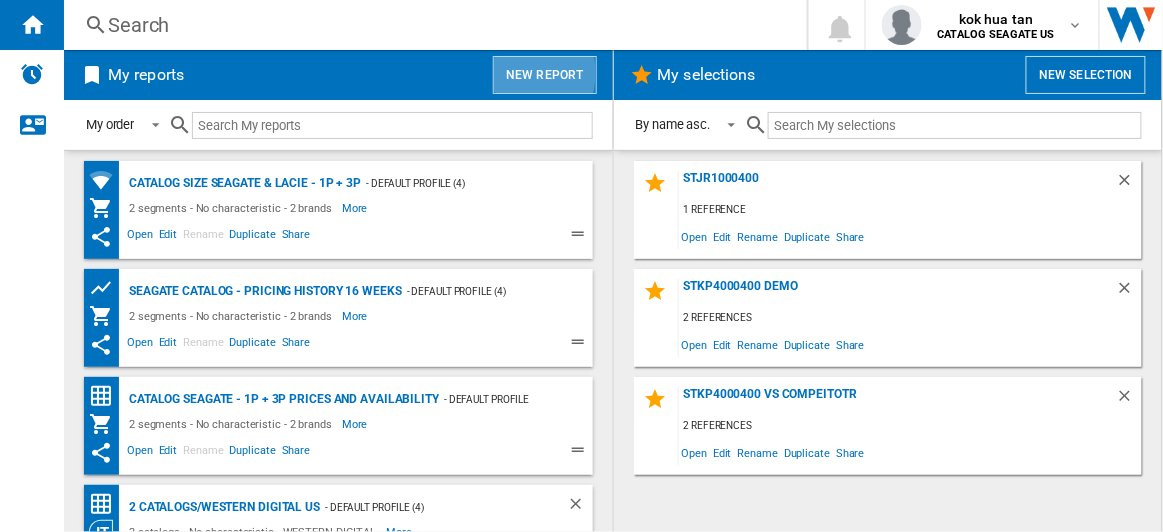 click on "New report" at bounding box center [544, 75] 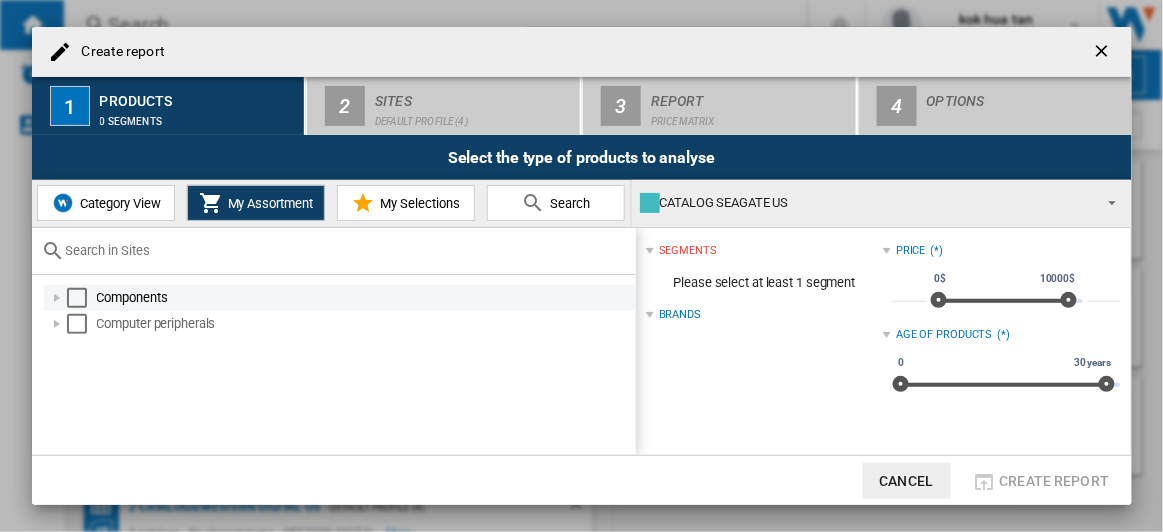 click at bounding box center (77, 298) 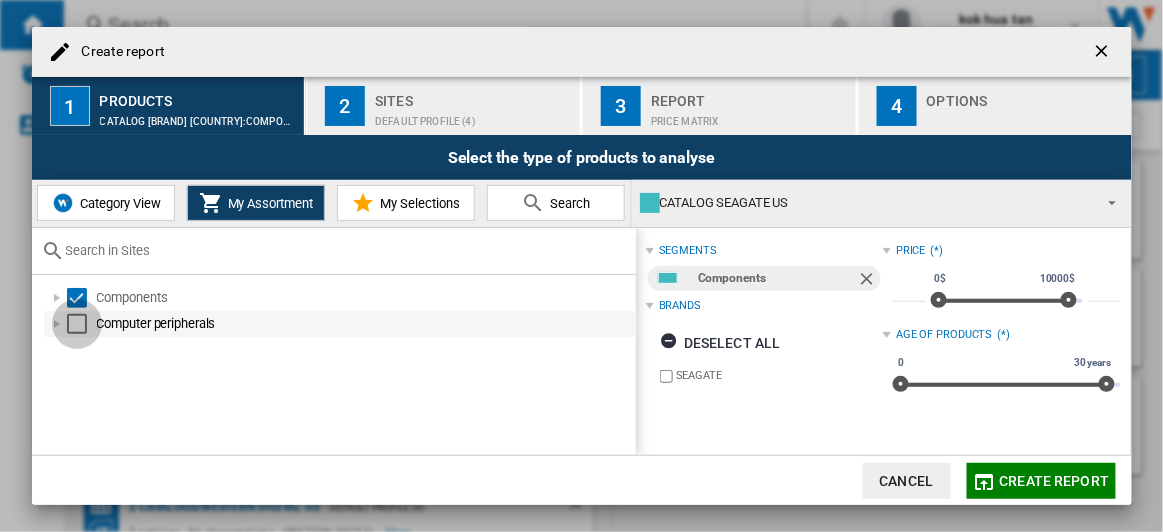 click at bounding box center (77, 324) 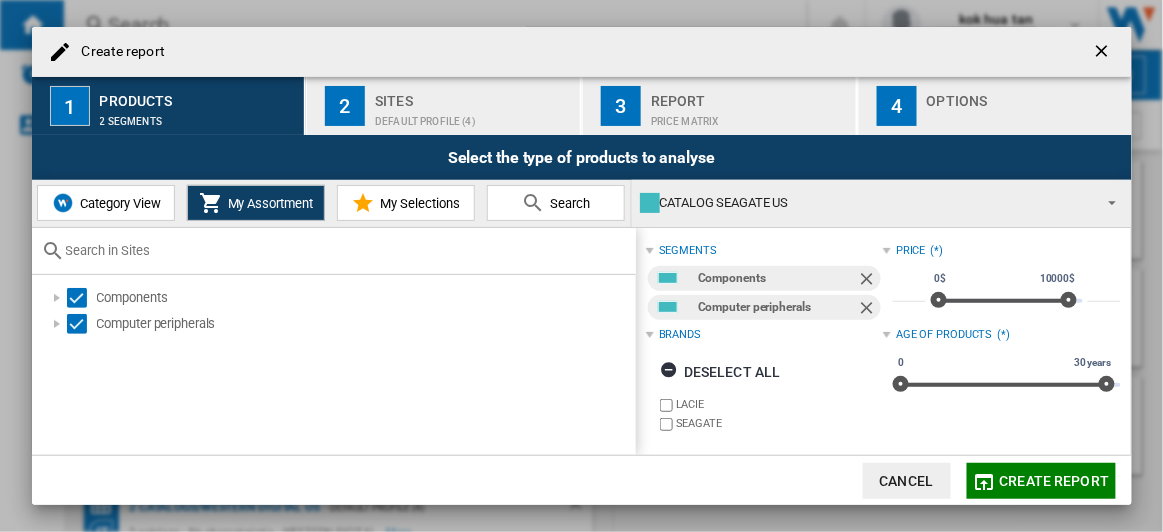click on "Default profile (4)" at bounding box center [473, 116] 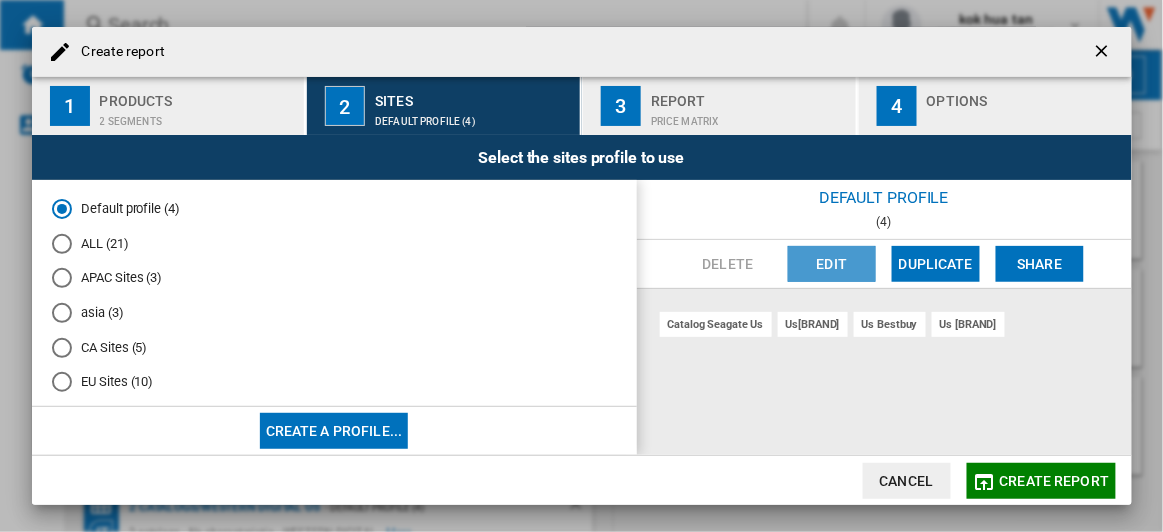 click on "Edit" at bounding box center [832, 264] 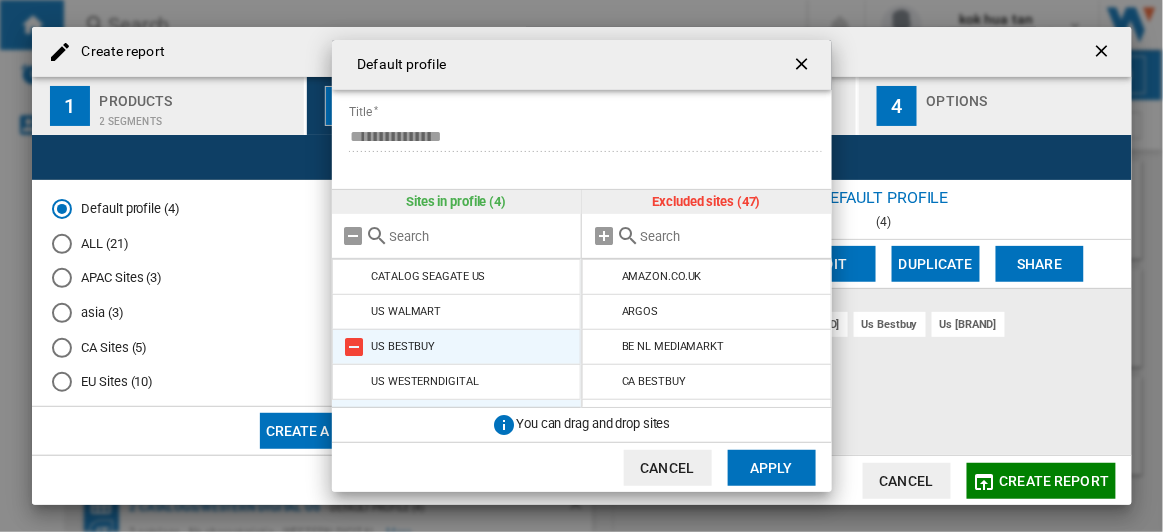 click at bounding box center (355, 347) 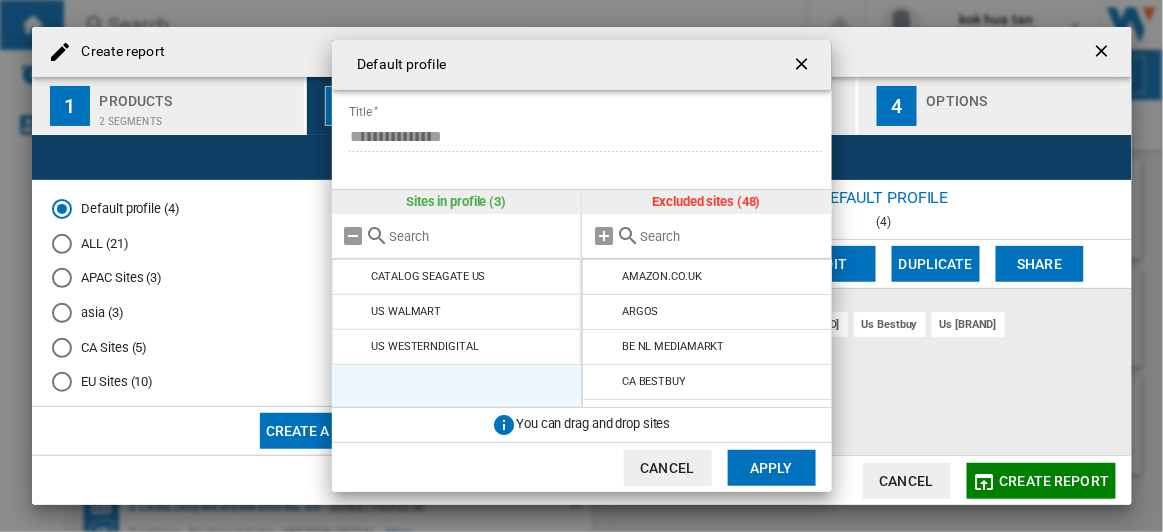 click at bounding box center (355, 347) 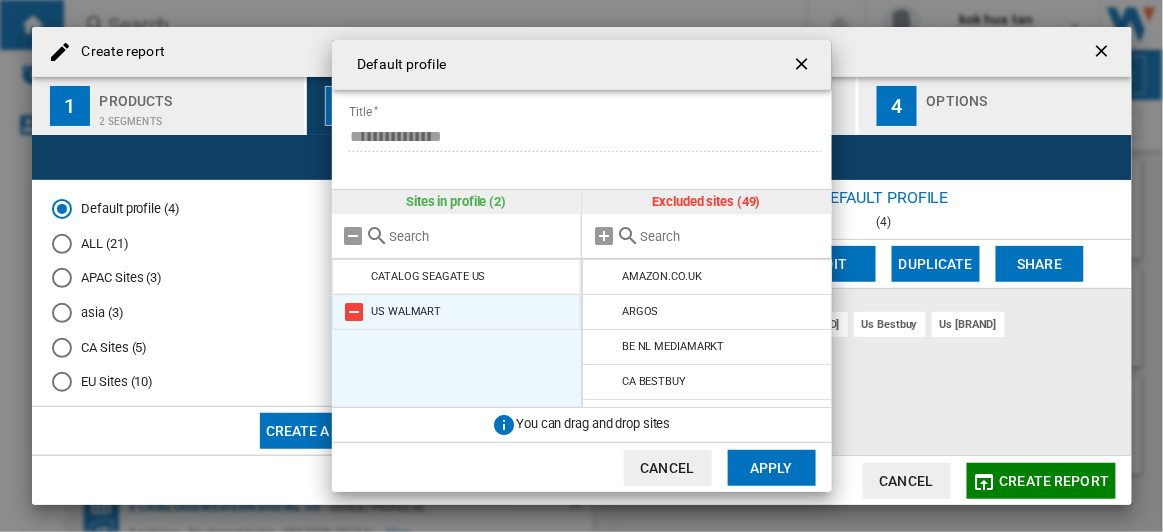 click at bounding box center [355, 312] 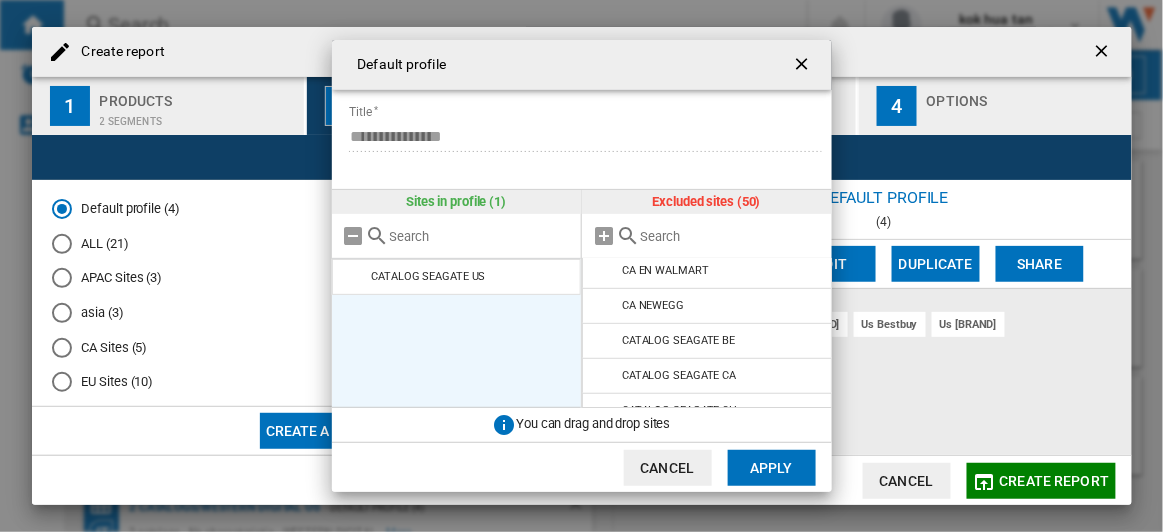 click at bounding box center [731, 236] 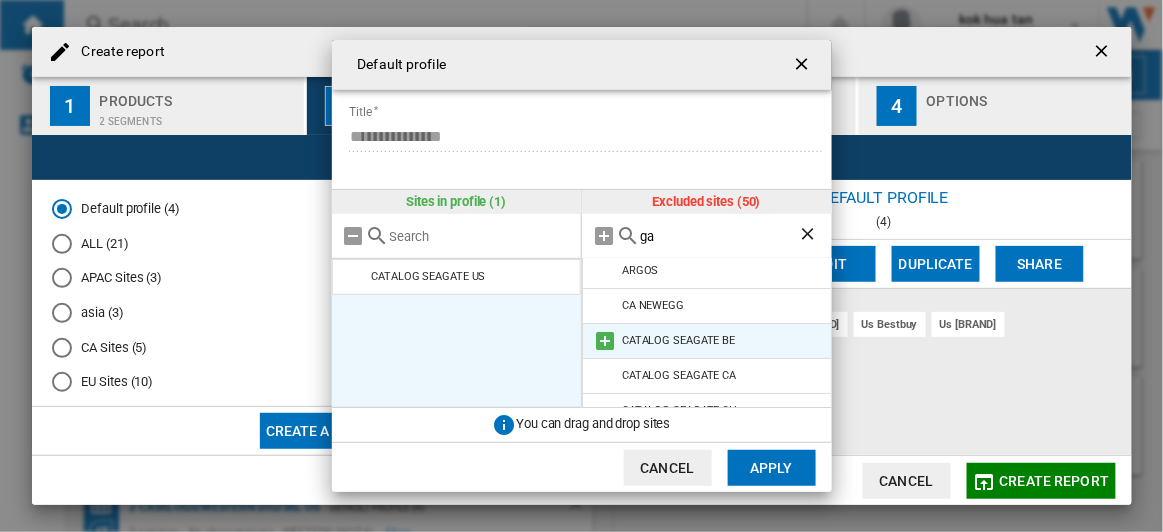 scroll, scrollTop: 0, scrollLeft: 0, axis: both 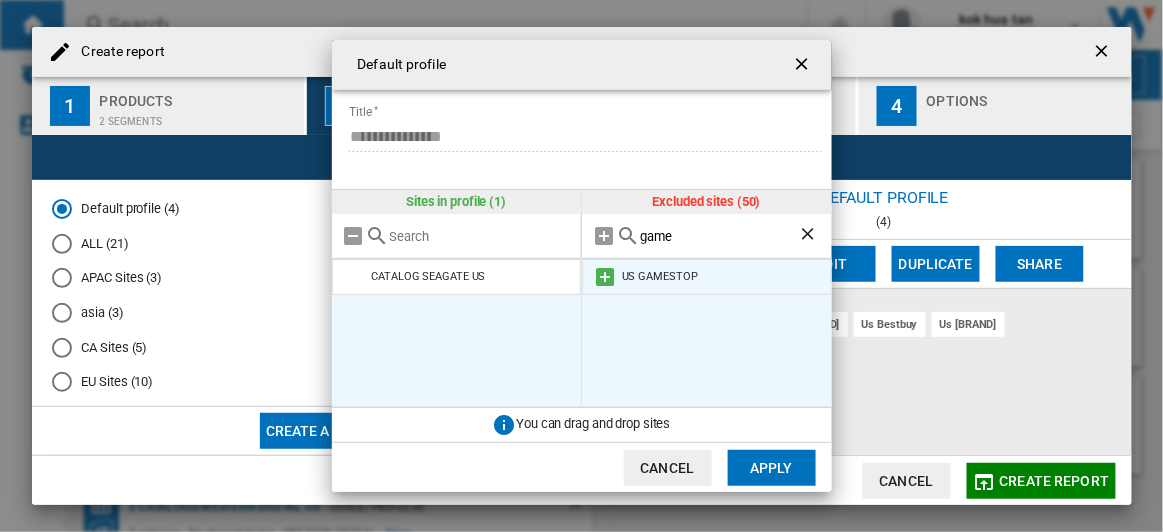 click at bounding box center (605, 277) 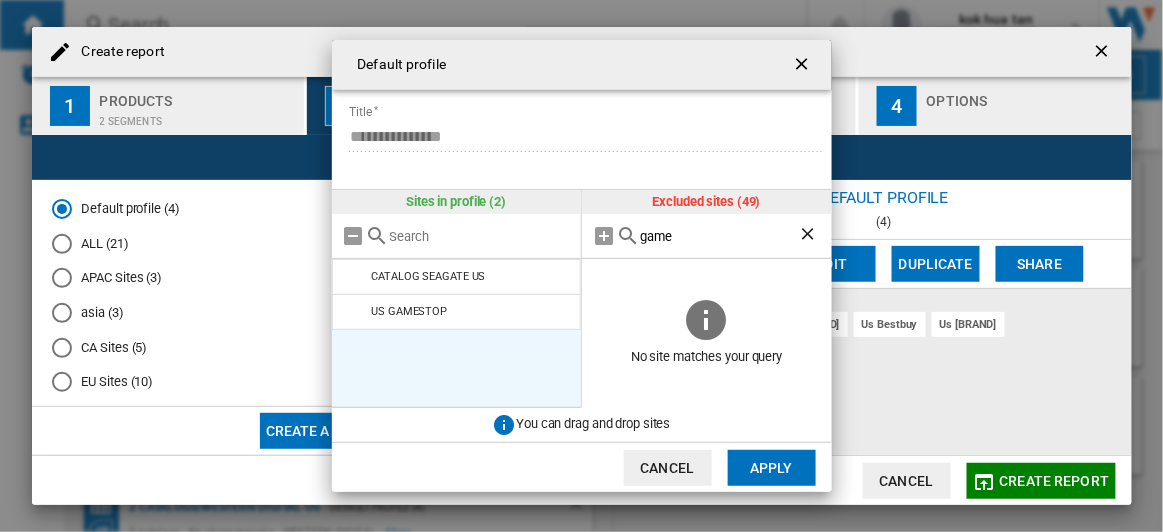 click on "game" at bounding box center (719, 236) 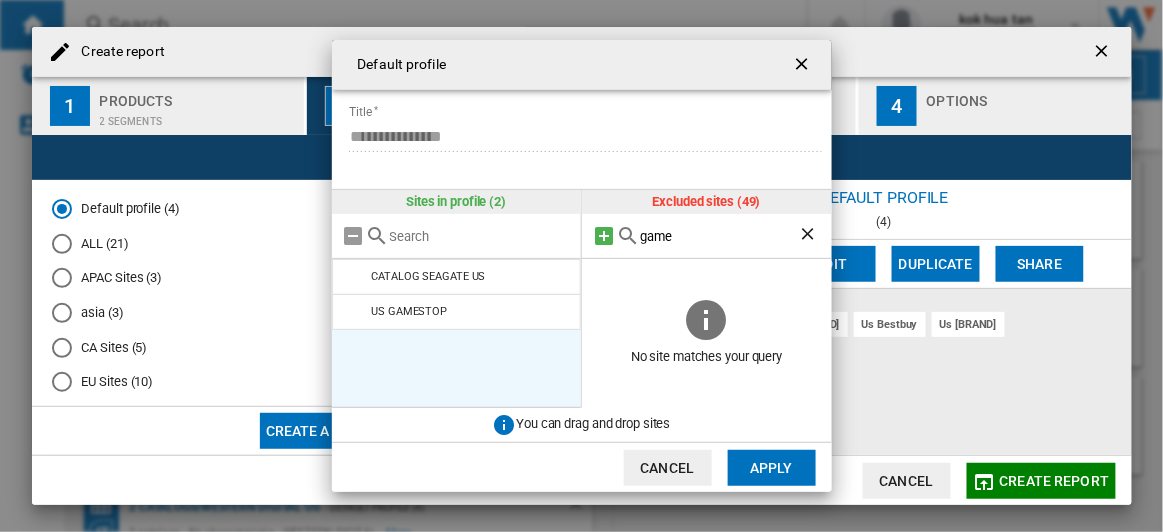 drag, startPoint x: 680, startPoint y: 237, endPoint x: 606, endPoint y: 237, distance: 74 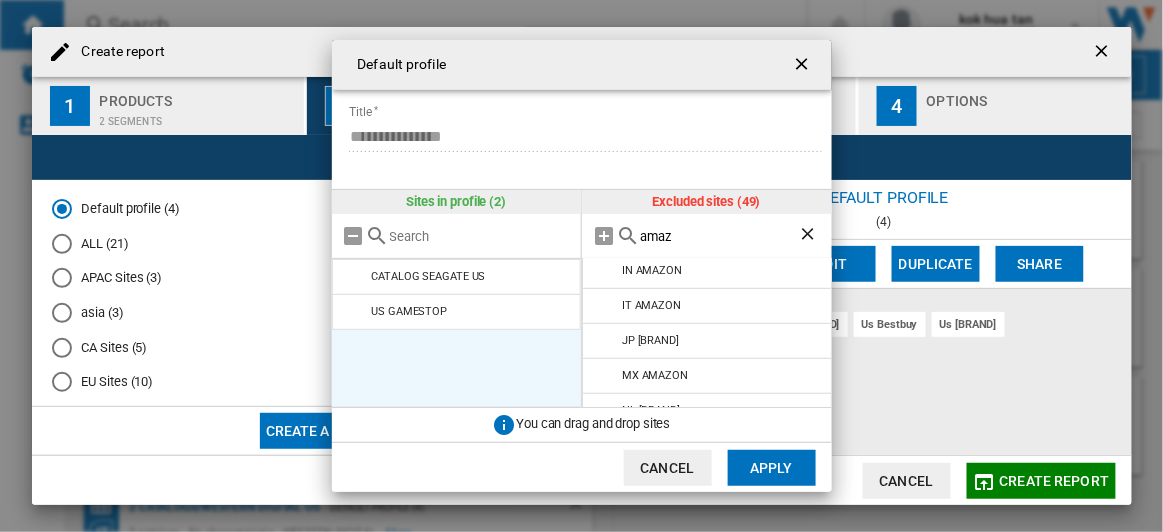 scroll, scrollTop: 272, scrollLeft: 0, axis: vertical 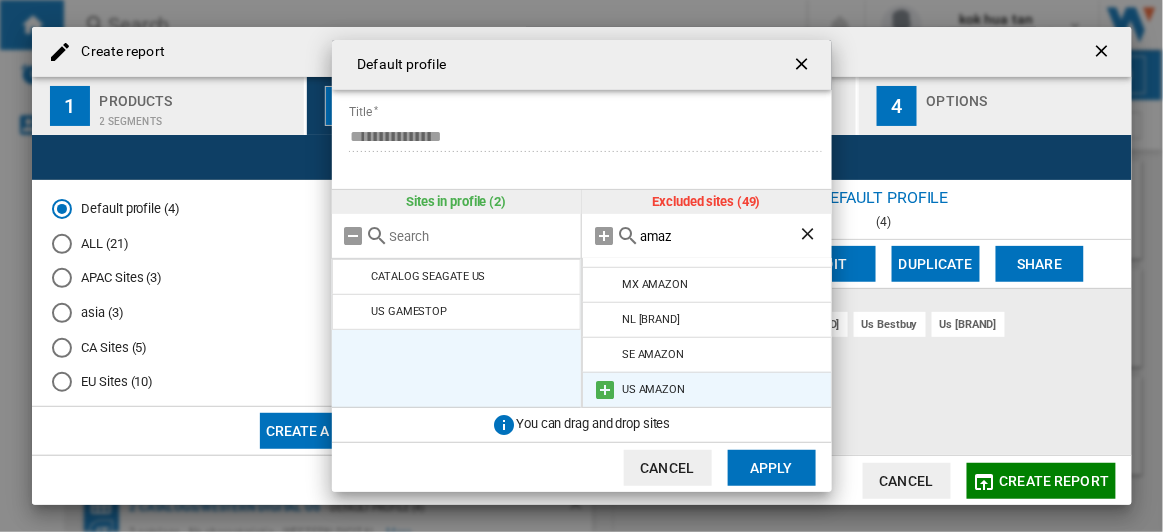 click at bounding box center (605, 390) 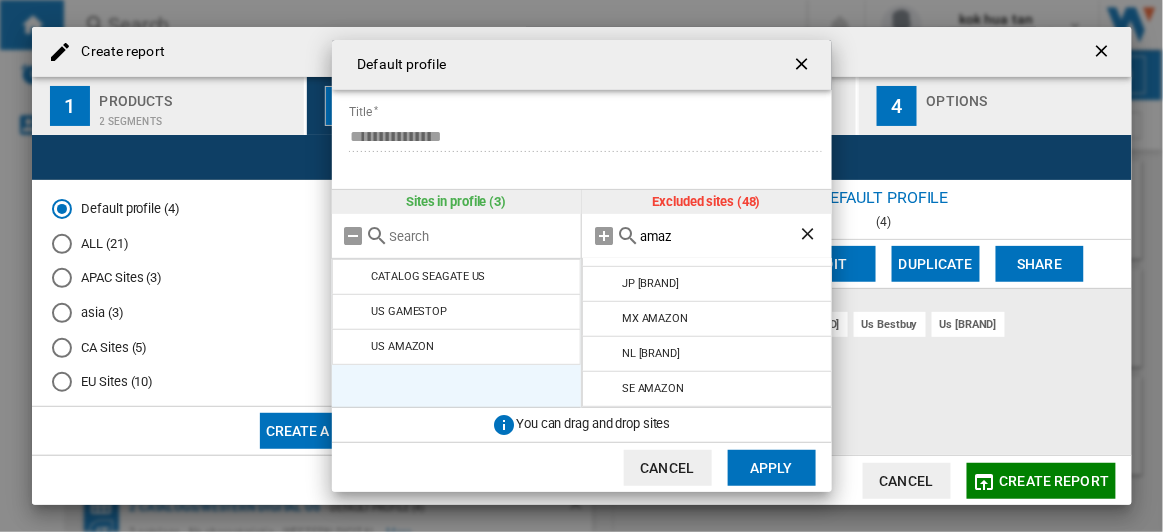 scroll, scrollTop: 237, scrollLeft: 0, axis: vertical 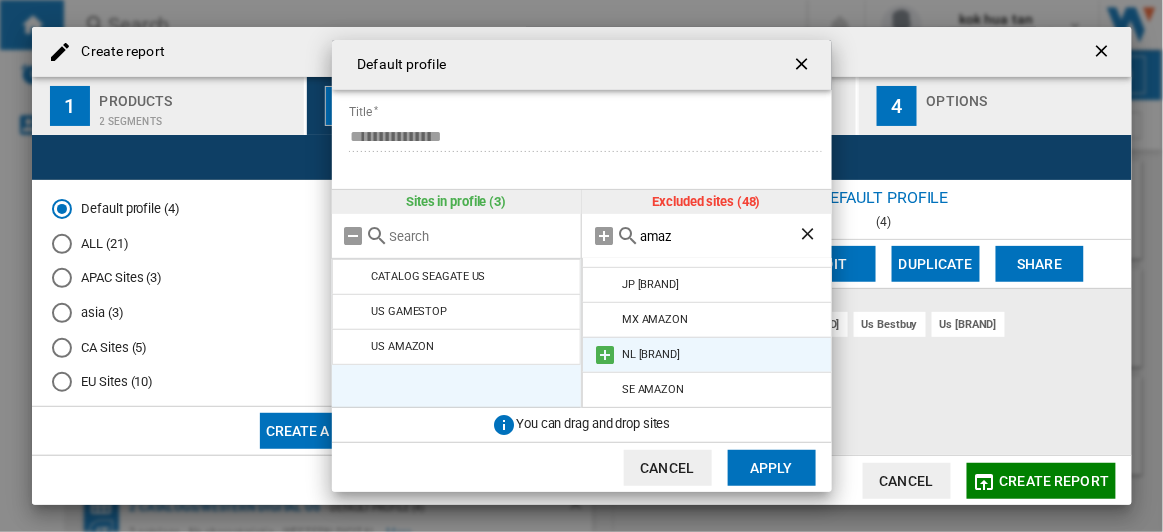 click at bounding box center [605, 355] 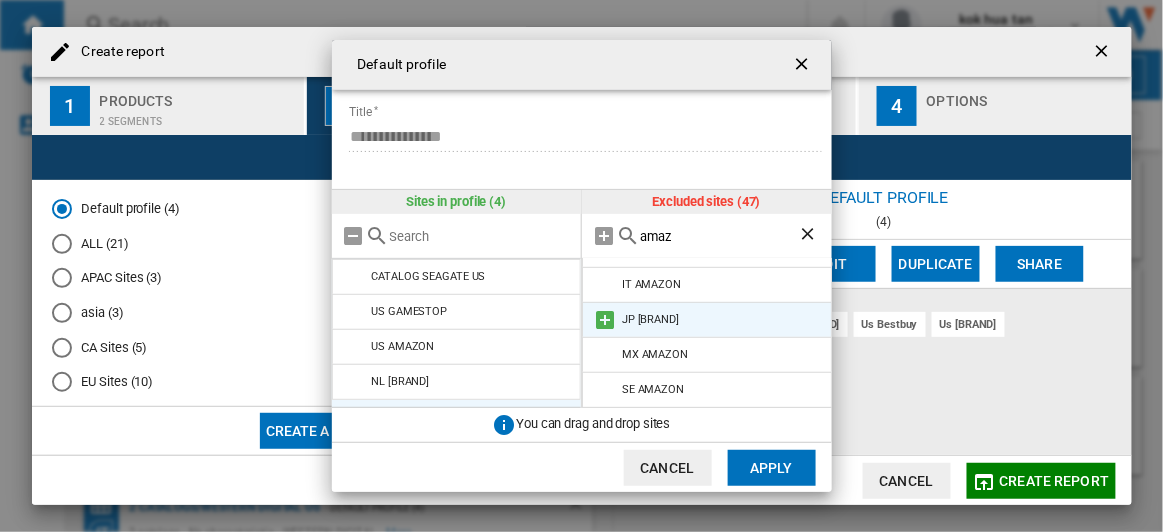 click at bounding box center (605, 320) 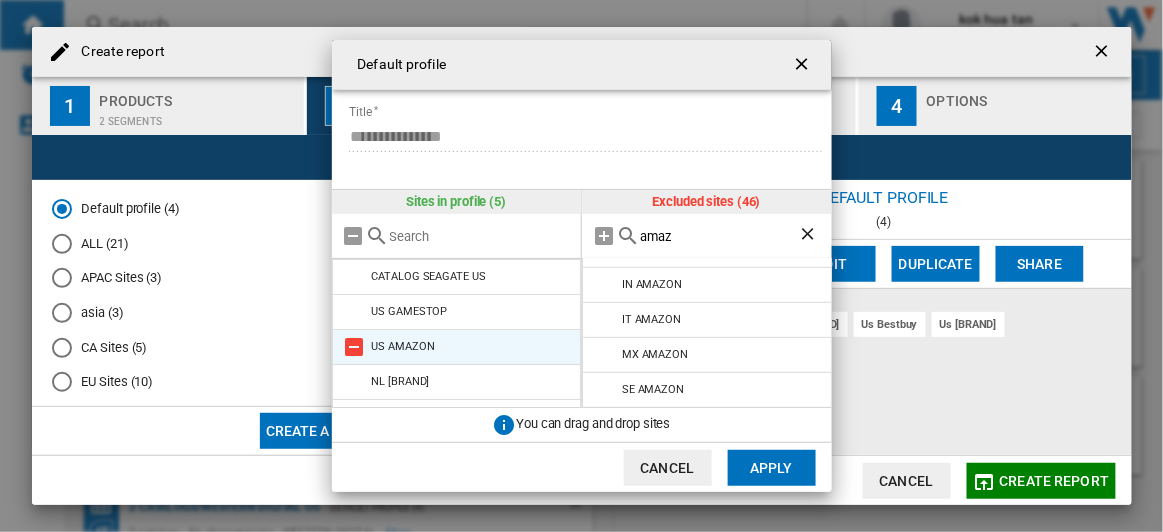 scroll, scrollTop: 27, scrollLeft: 0, axis: vertical 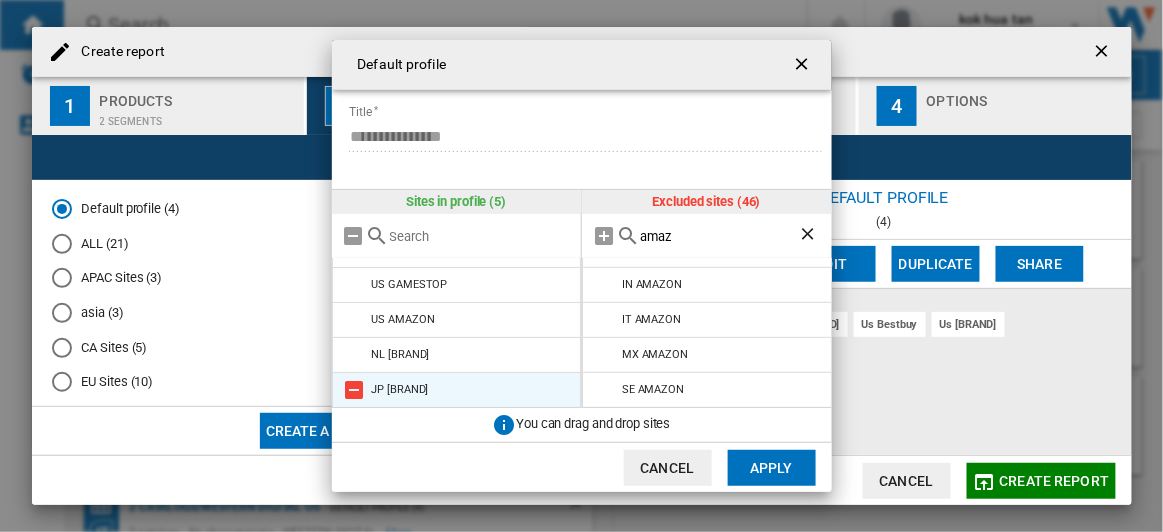 click at bounding box center (355, 390) 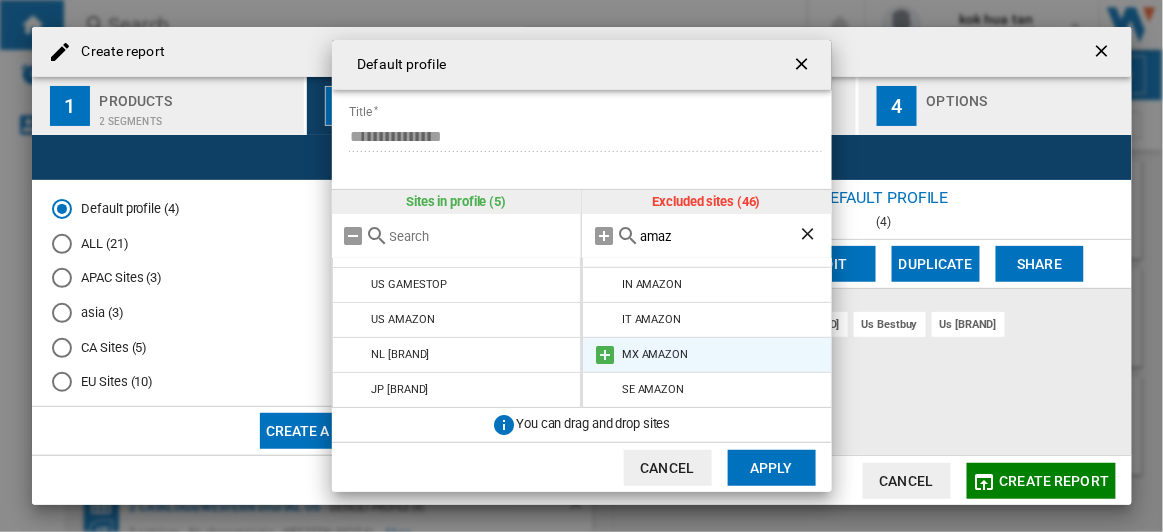scroll, scrollTop: 0, scrollLeft: 0, axis: both 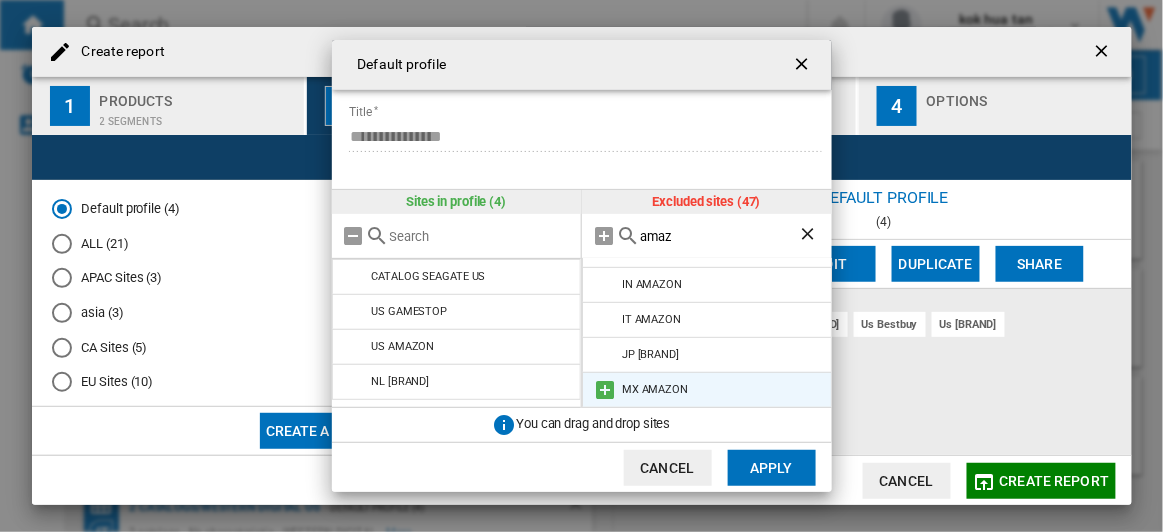 click at bounding box center (605, 390) 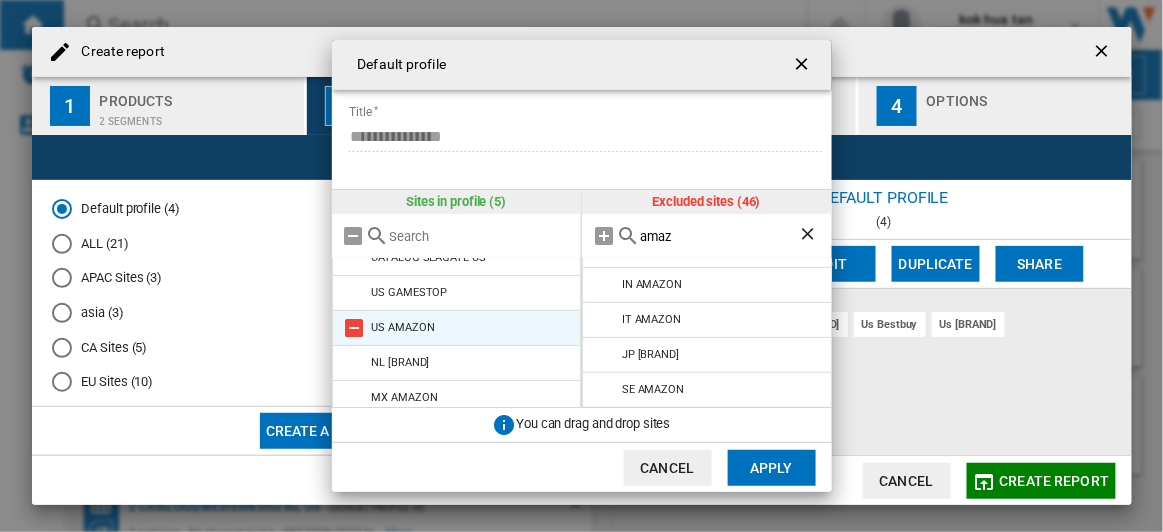 scroll, scrollTop: 27, scrollLeft: 0, axis: vertical 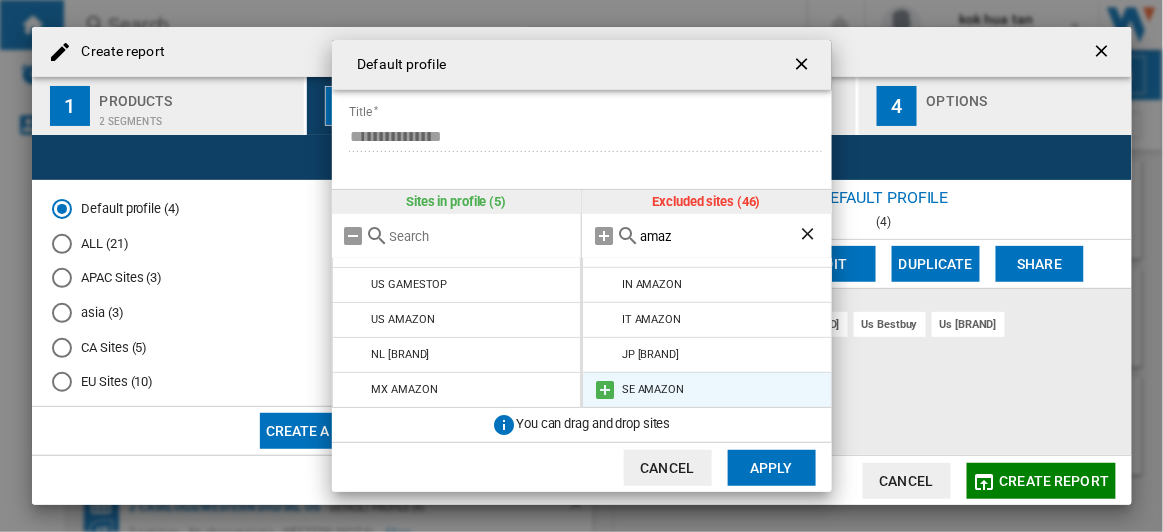 click at bounding box center [605, 390] 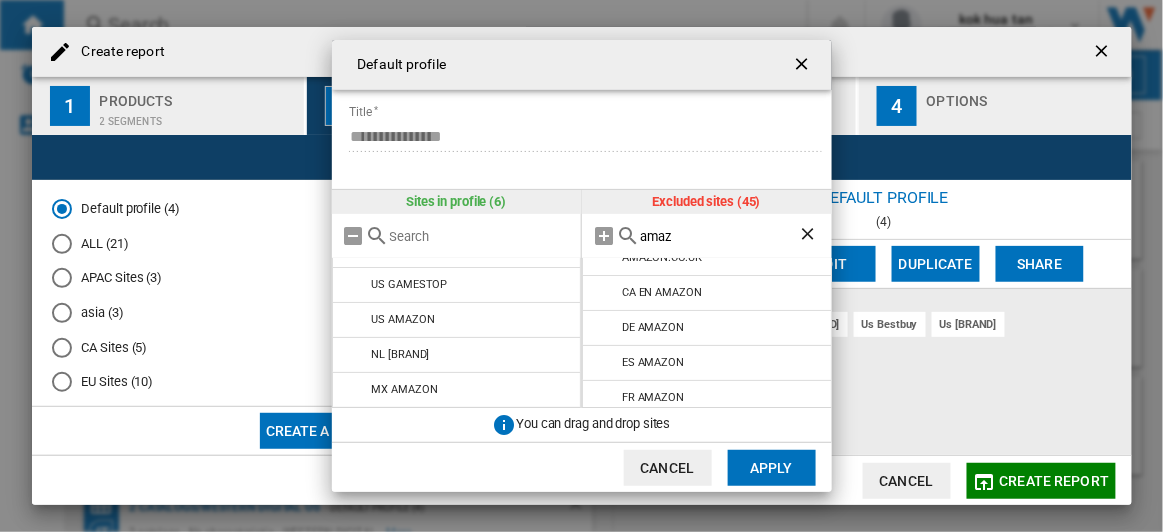 scroll, scrollTop: 0, scrollLeft: 0, axis: both 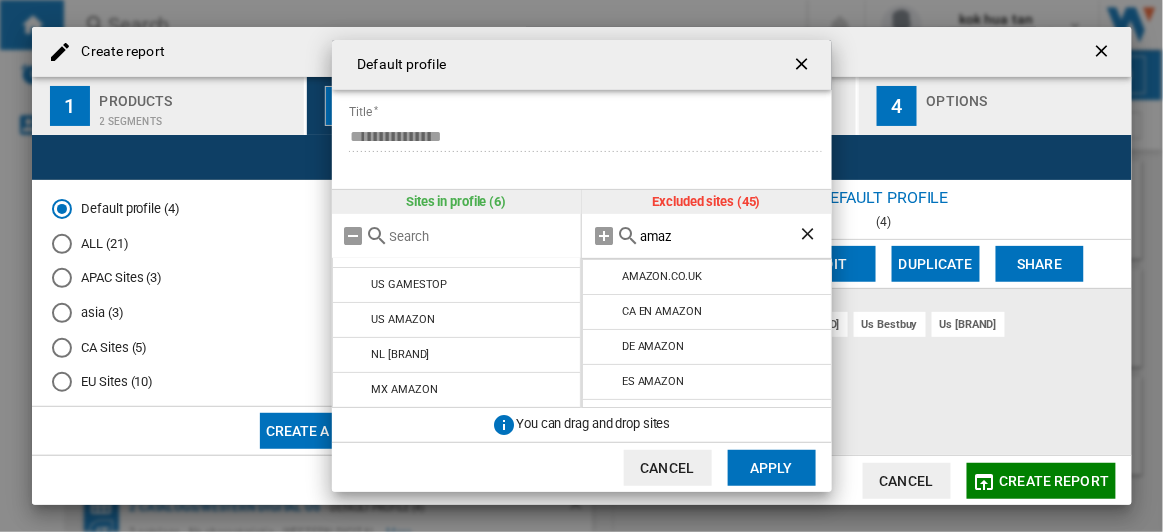 drag, startPoint x: 687, startPoint y: 233, endPoint x: 574, endPoint y: 229, distance: 113.07078 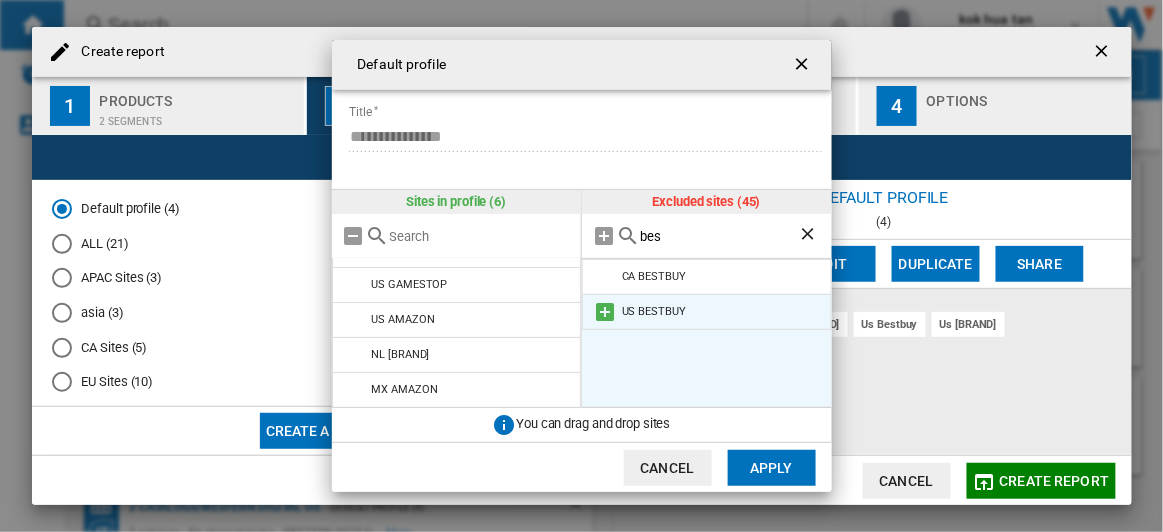 type on "bes" 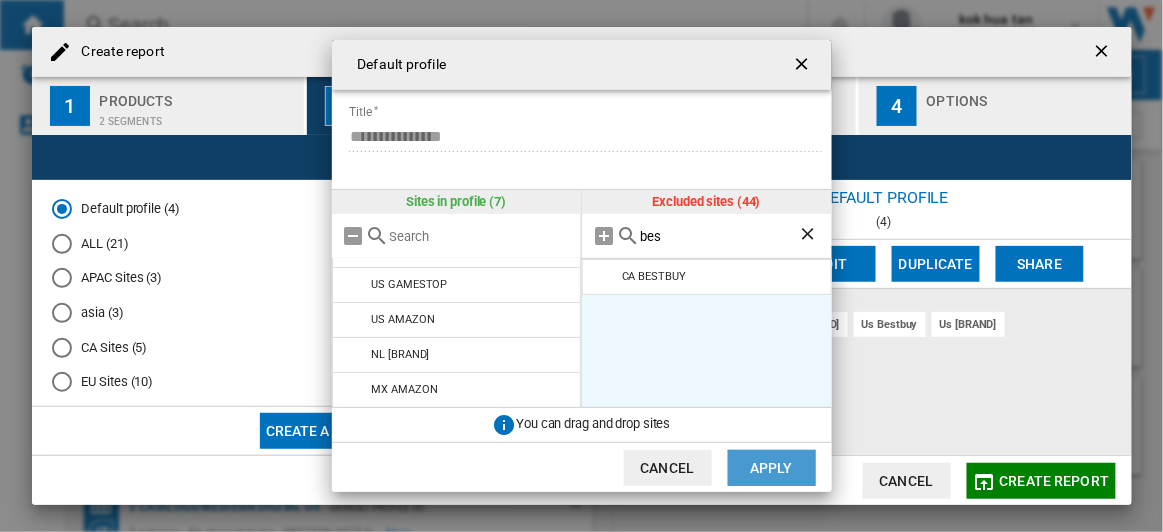 click on "Apply" 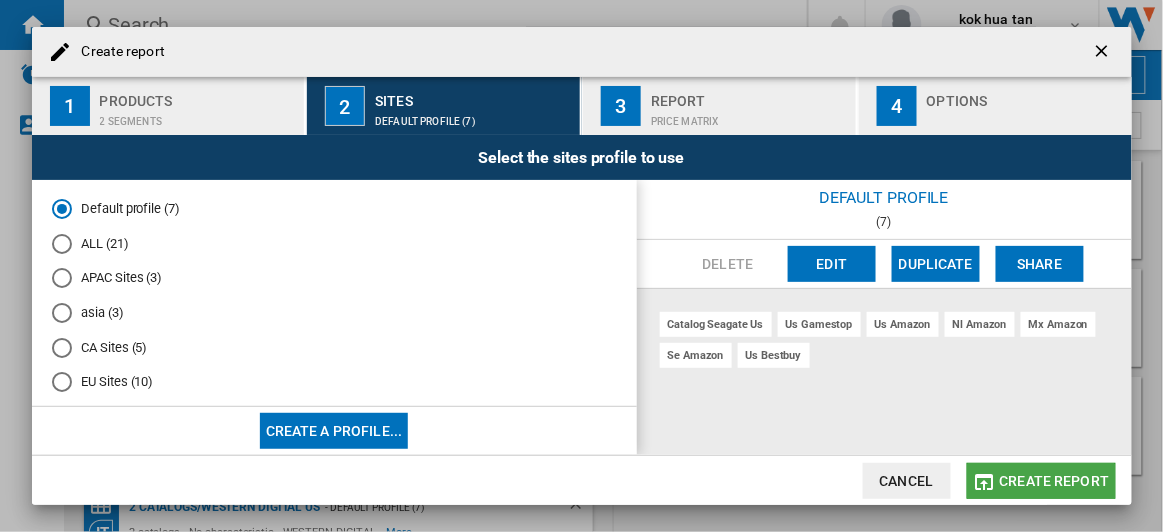 drag, startPoint x: 1059, startPoint y: 488, endPoint x: 1061, endPoint y: 459, distance: 29.068884 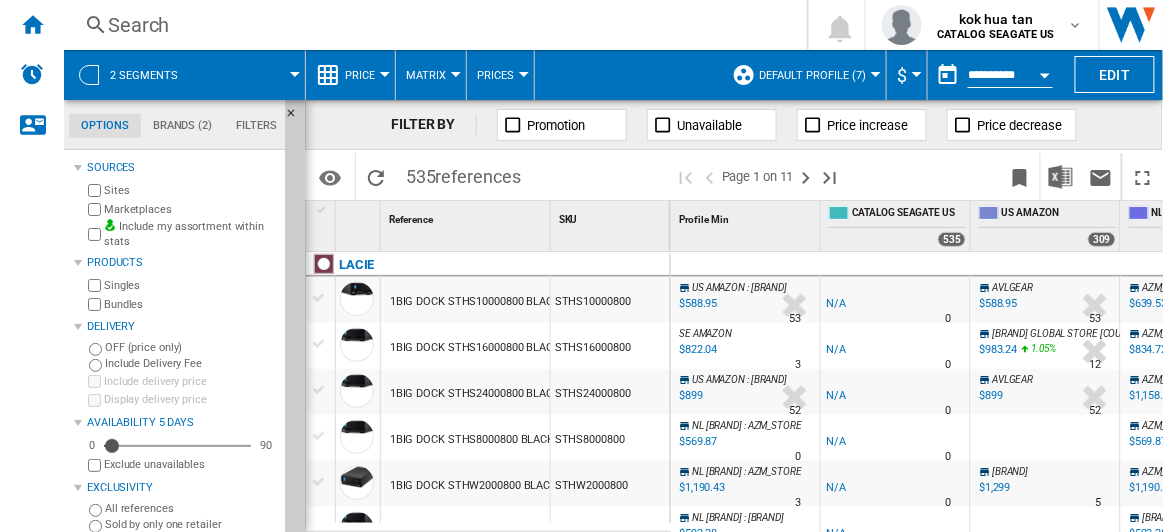 scroll, scrollTop: 181, scrollLeft: 0, axis: vertical 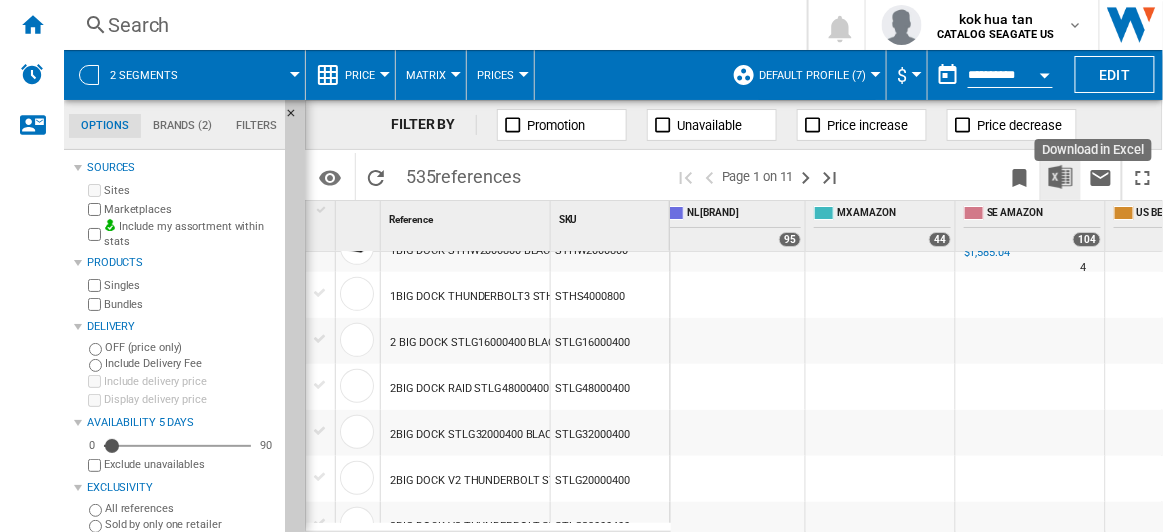 click at bounding box center (1061, 177) 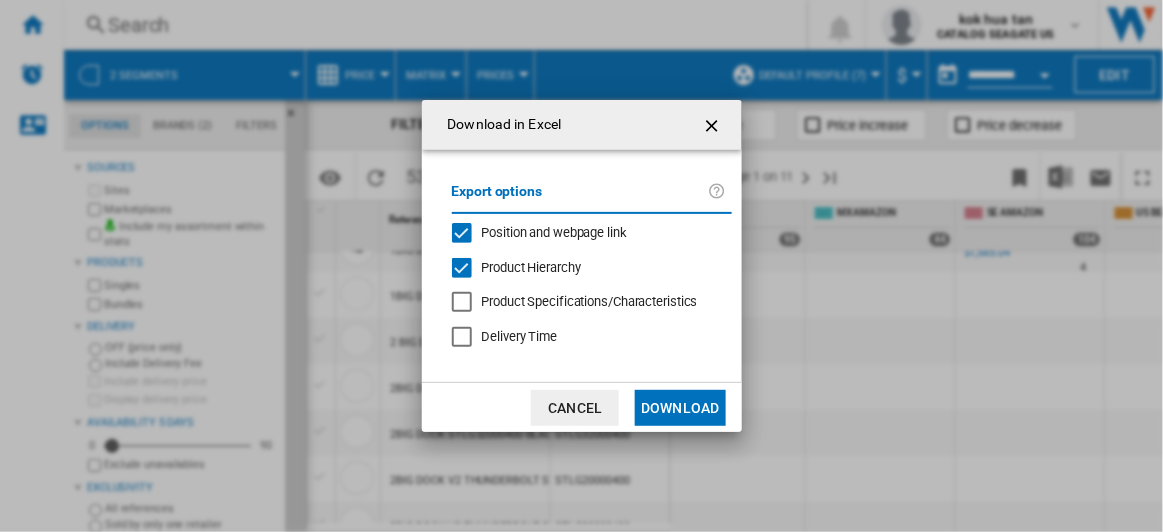 click on "Download" 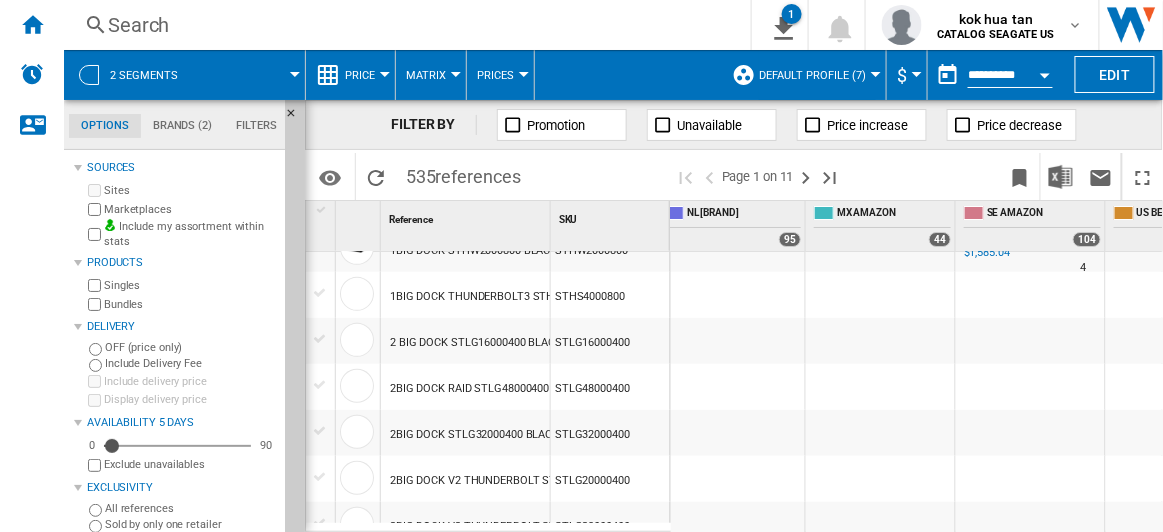 click on "Marketplaces" at bounding box center (190, 209) 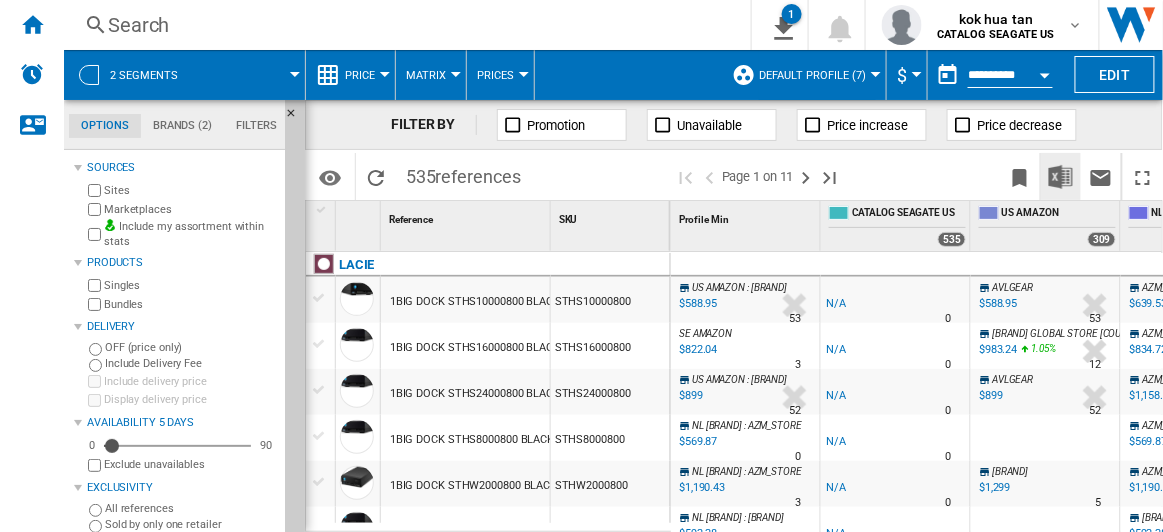 click at bounding box center (1061, 177) 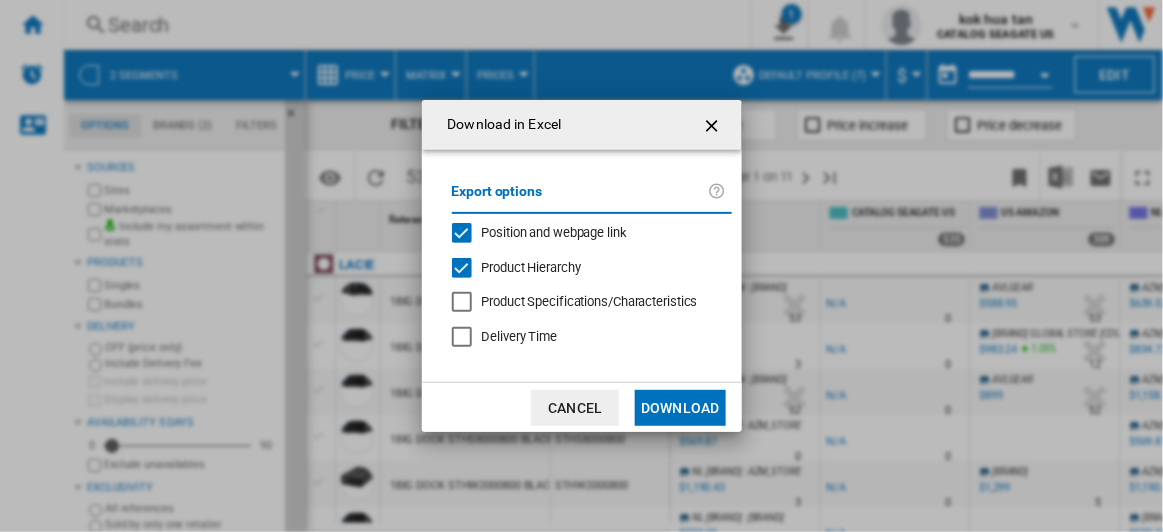 click on "Download" 